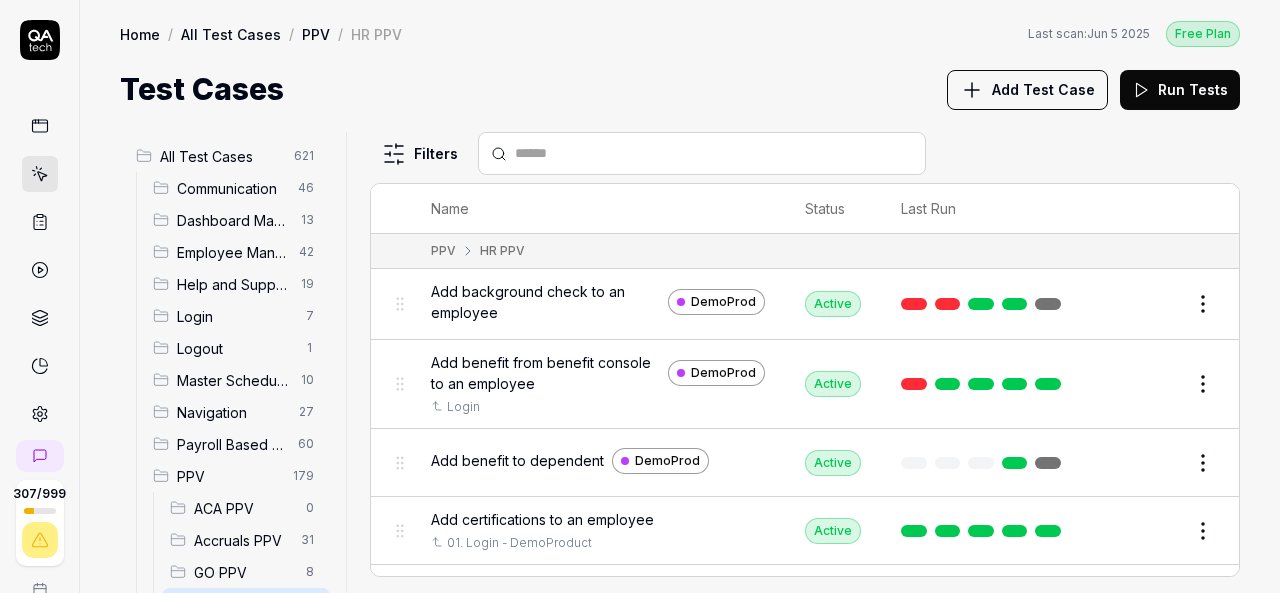 scroll, scrollTop: 0, scrollLeft: 0, axis: both 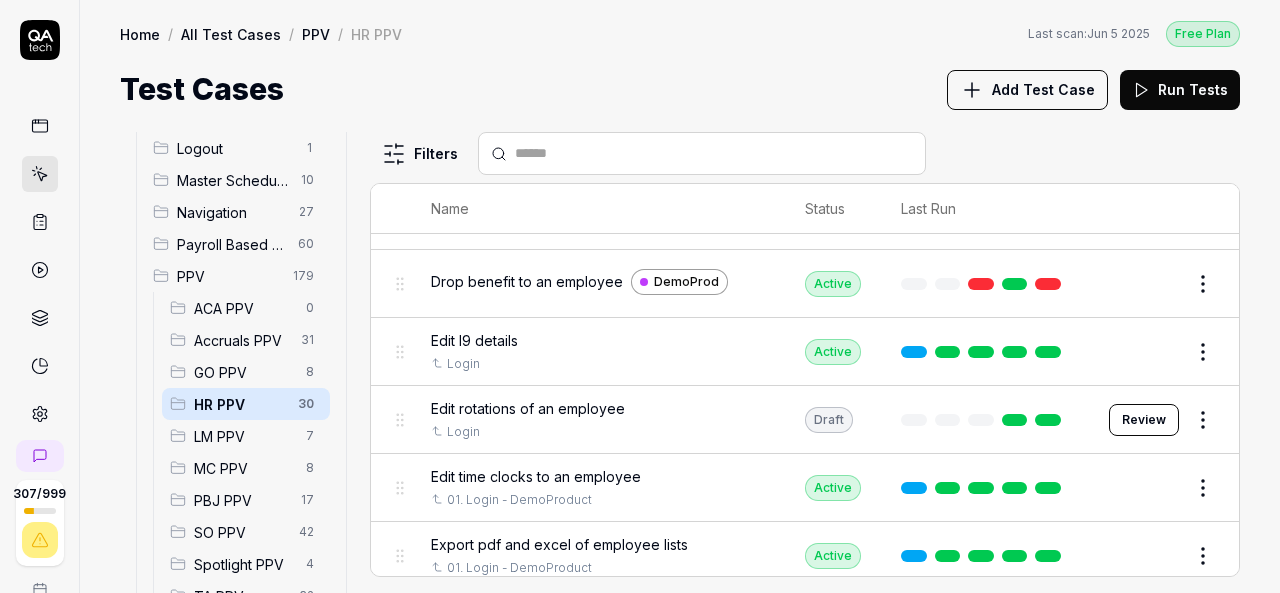 click on "Review" at bounding box center (1144, 420) 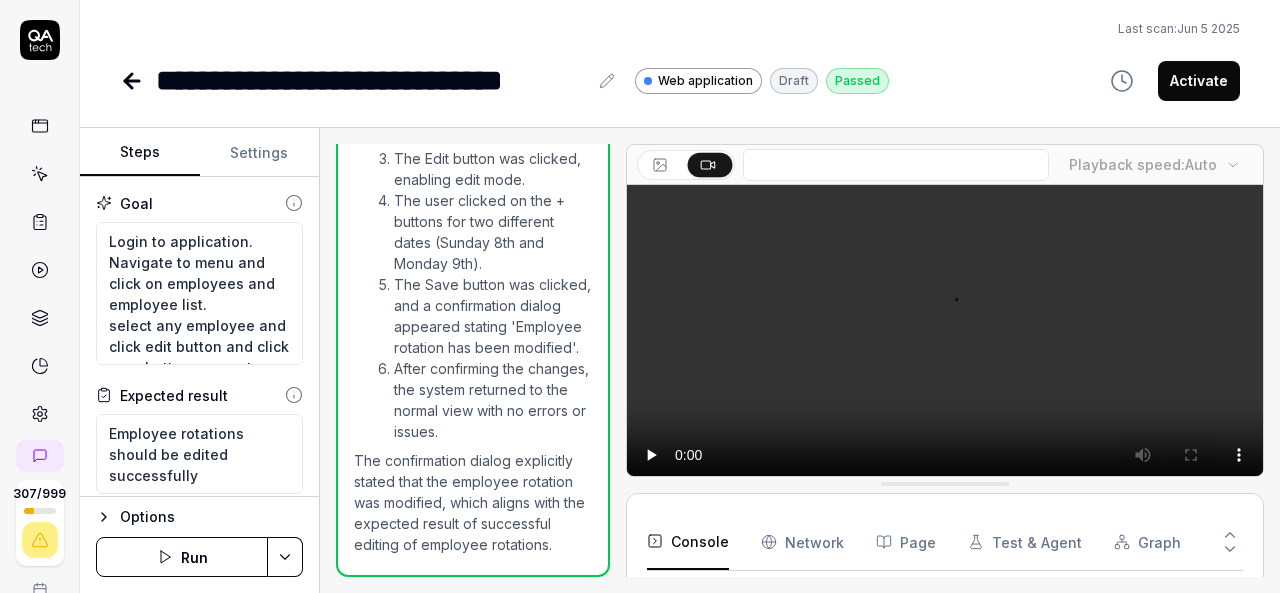 scroll, scrollTop: 1878, scrollLeft: 0, axis: vertical 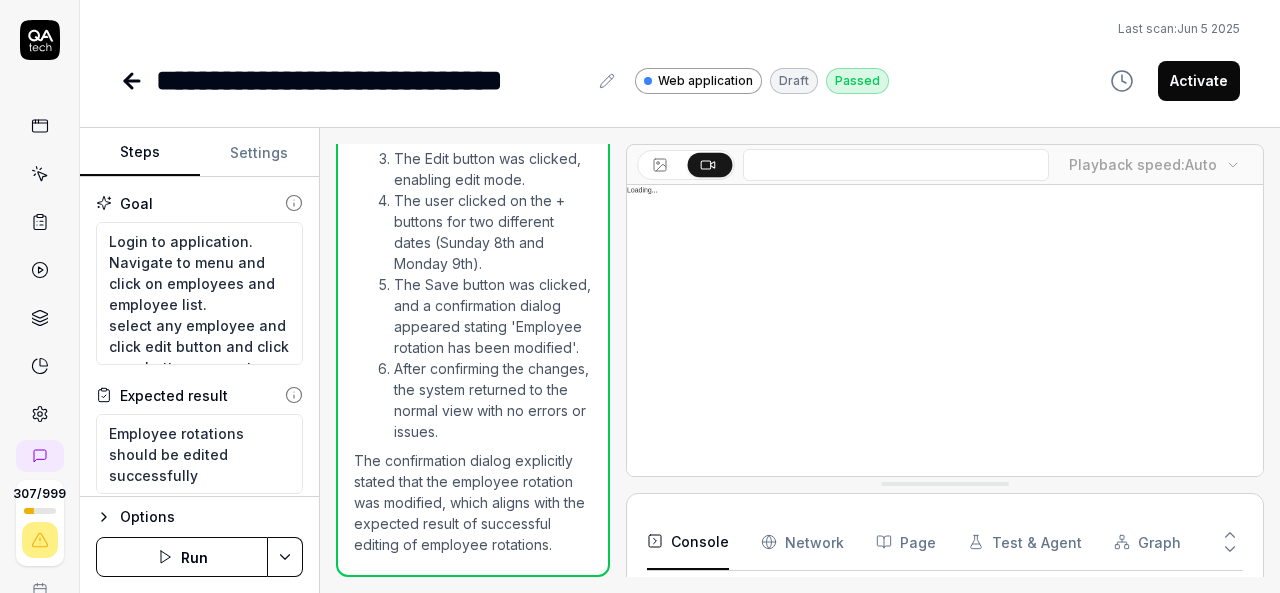 click on "Activate" at bounding box center (1199, 81) 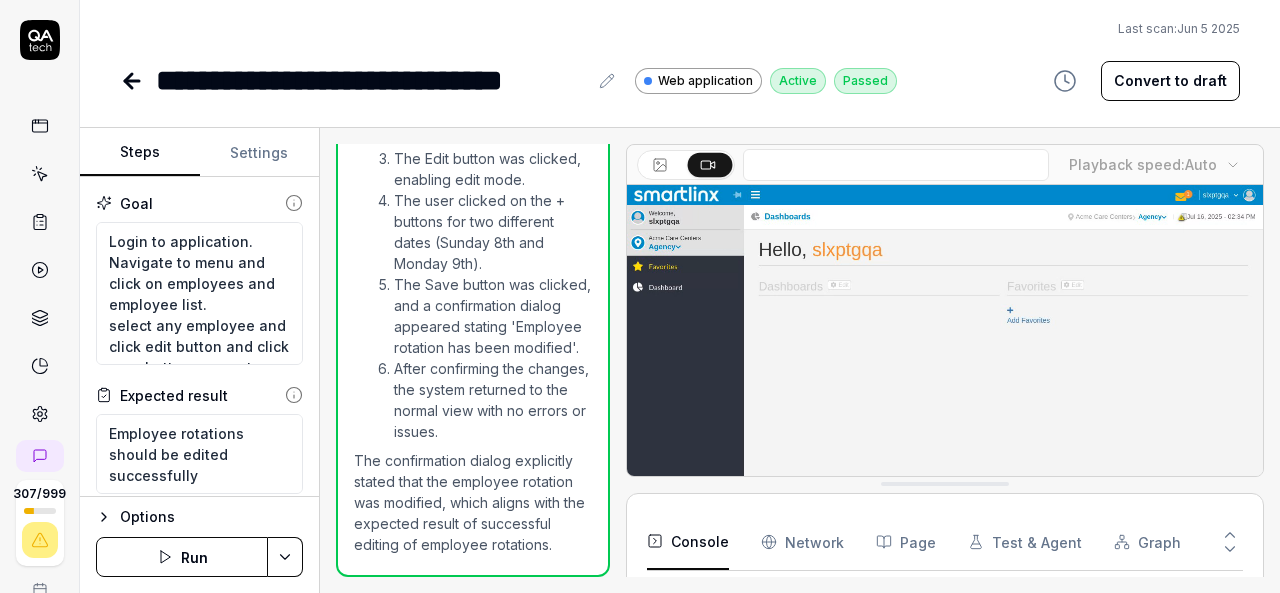 click 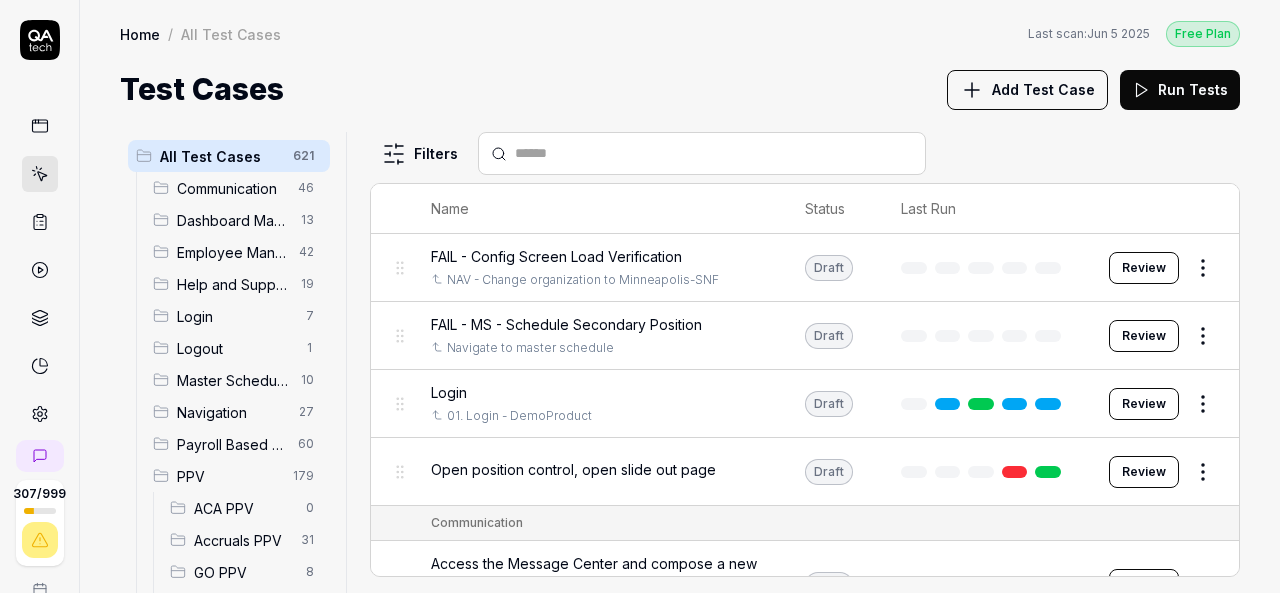 scroll, scrollTop: 404, scrollLeft: 0, axis: vertical 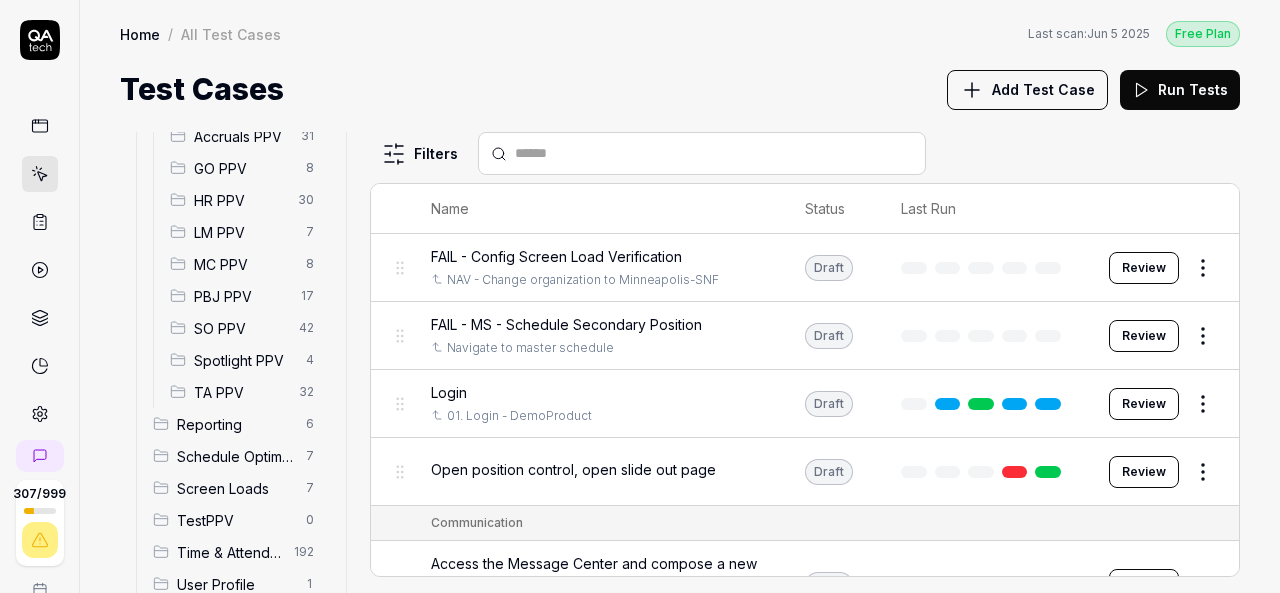 click on "HR PPV" at bounding box center [240, 200] 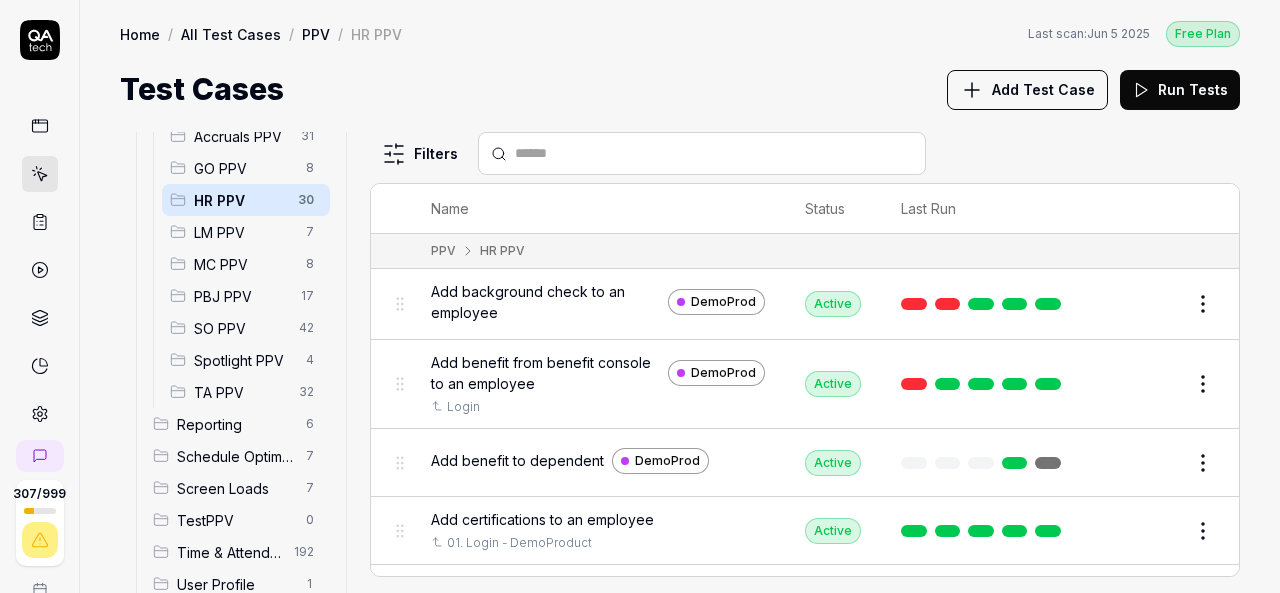 scroll, scrollTop: 345, scrollLeft: 0, axis: vertical 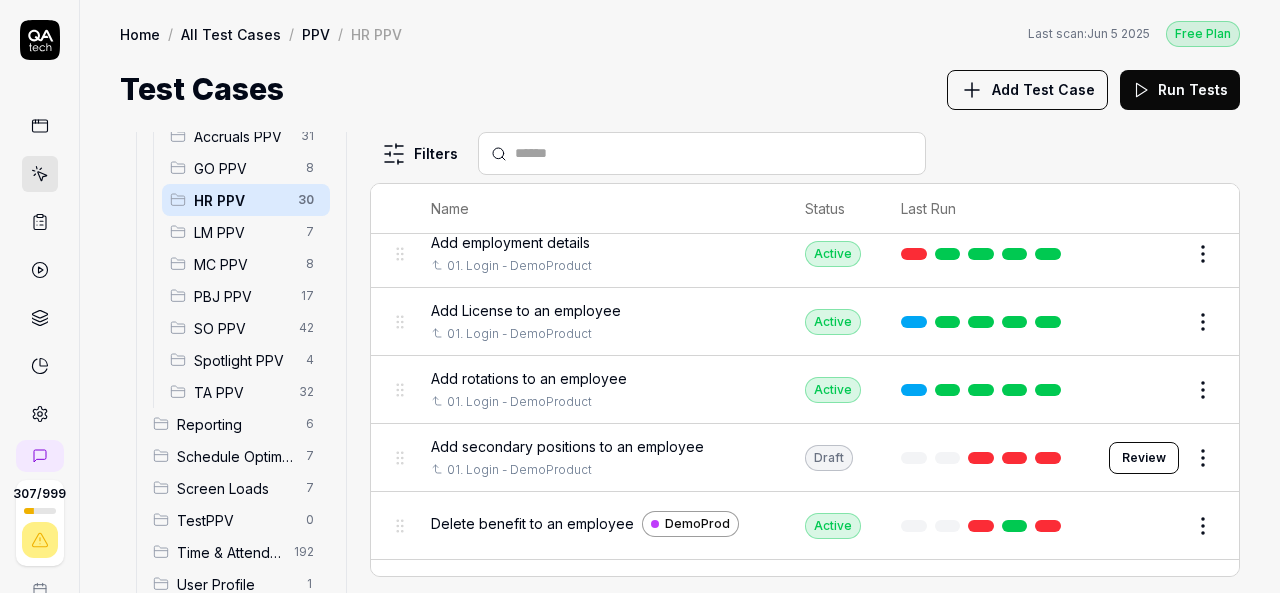 click on "Review" at bounding box center (1144, 458) 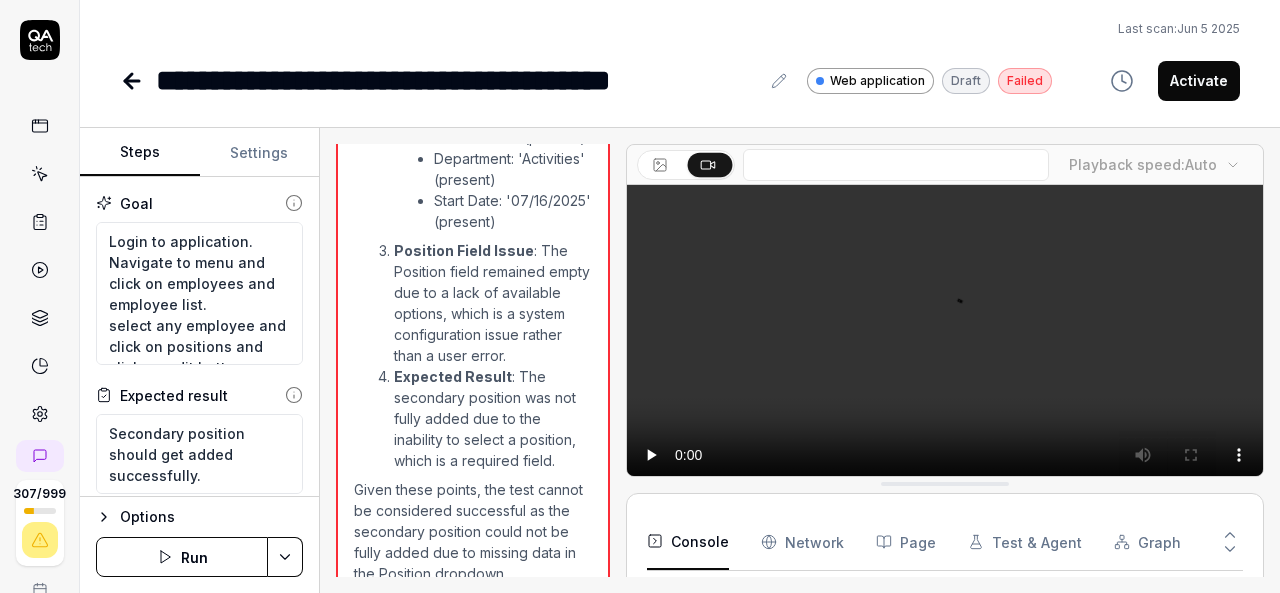 scroll, scrollTop: 3252, scrollLeft: 0, axis: vertical 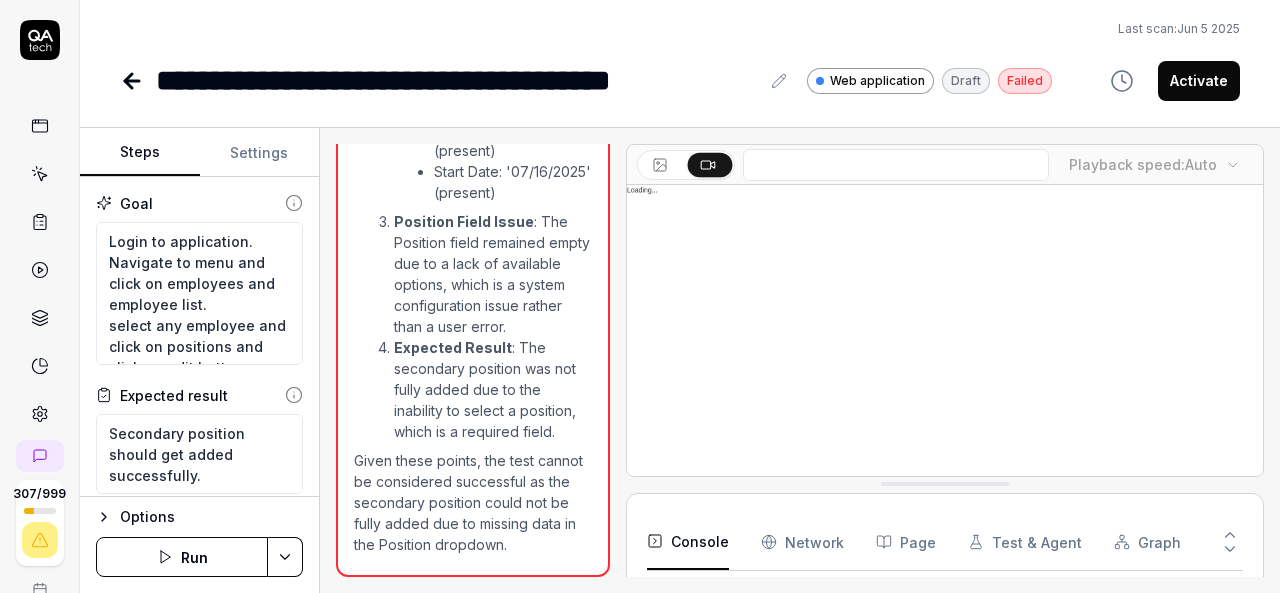 click 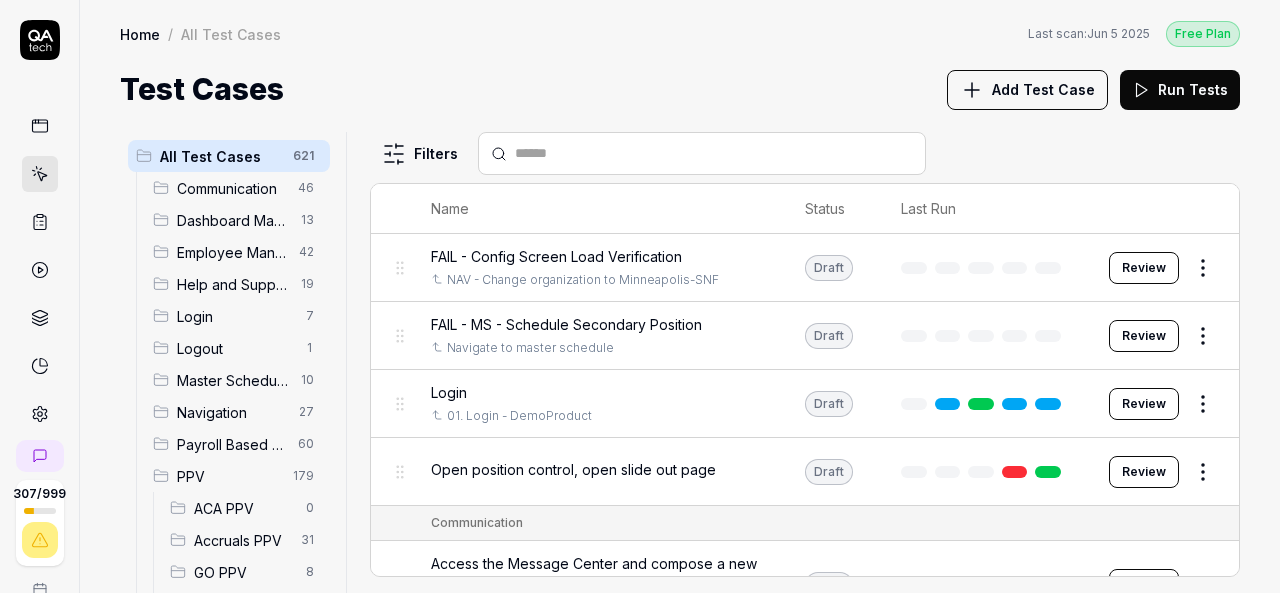 scroll, scrollTop: 404, scrollLeft: 0, axis: vertical 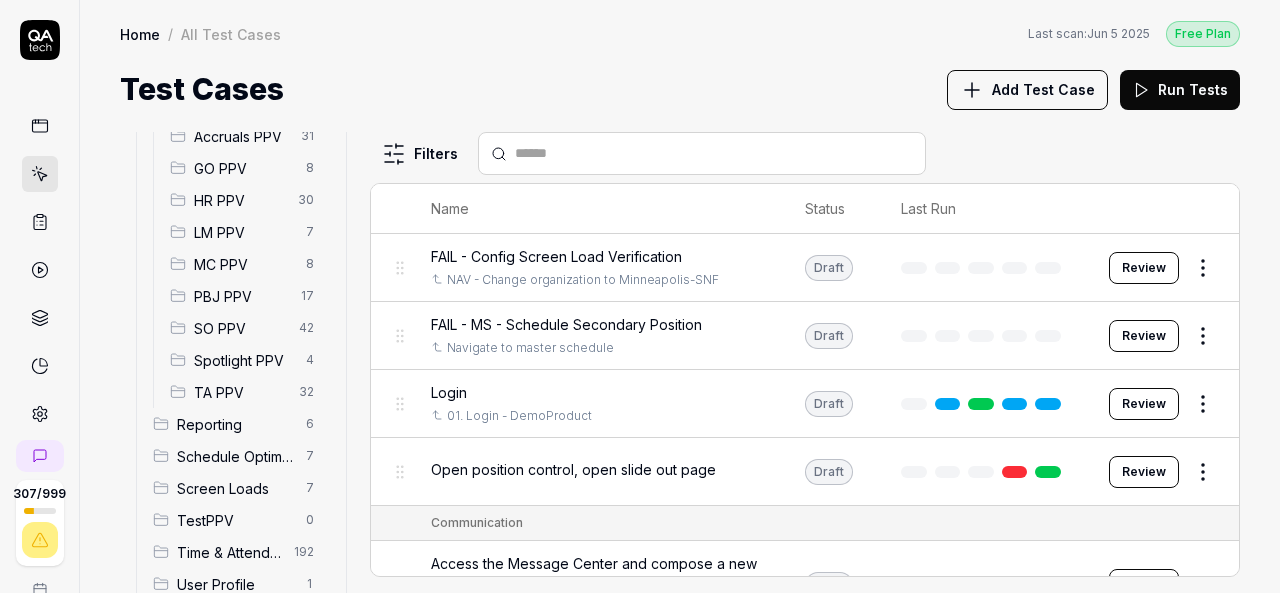 click on "HR PPV" at bounding box center (240, 200) 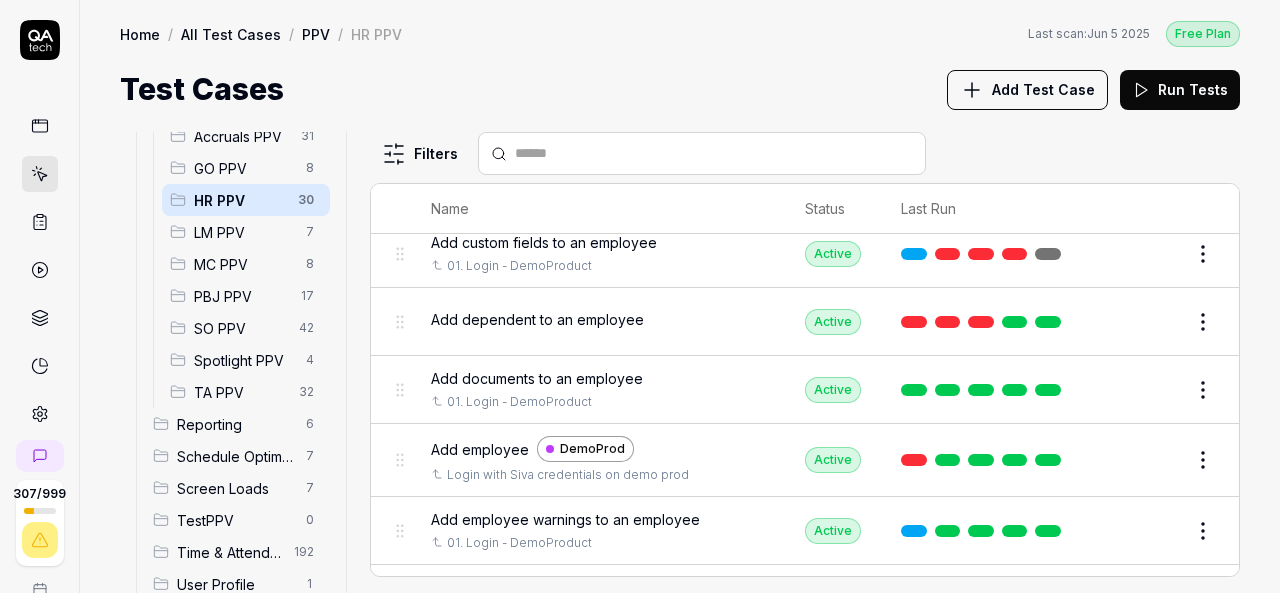 scroll, scrollTop: 690, scrollLeft: 0, axis: vertical 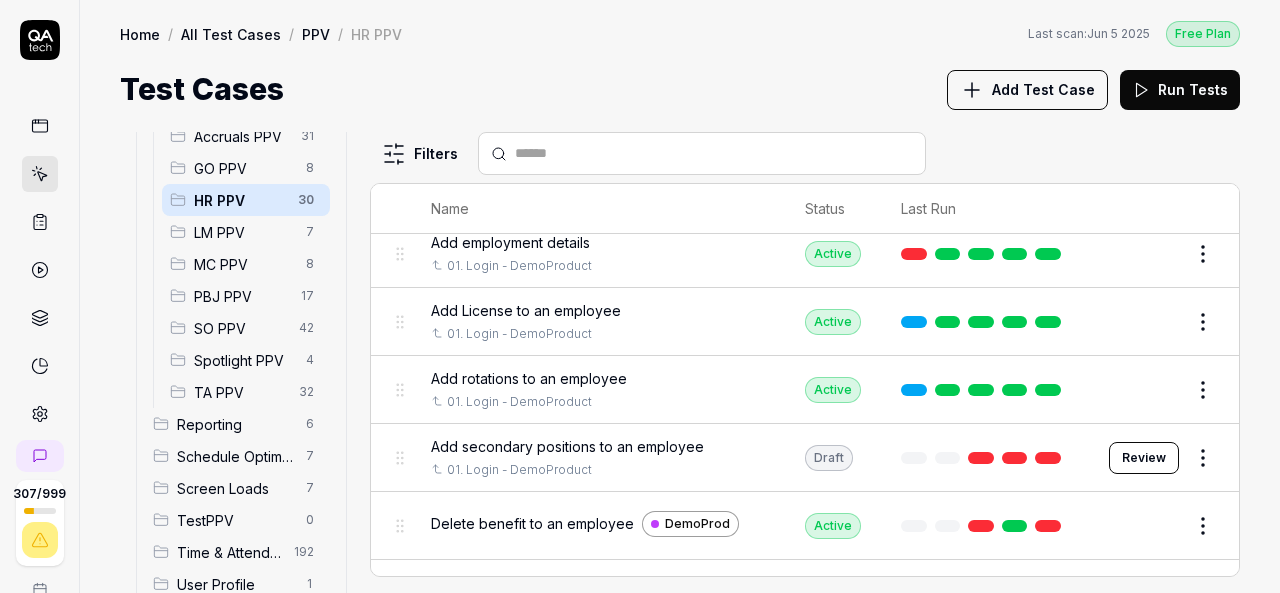 click on "Add secondary positions to an employee" at bounding box center (567, 446) 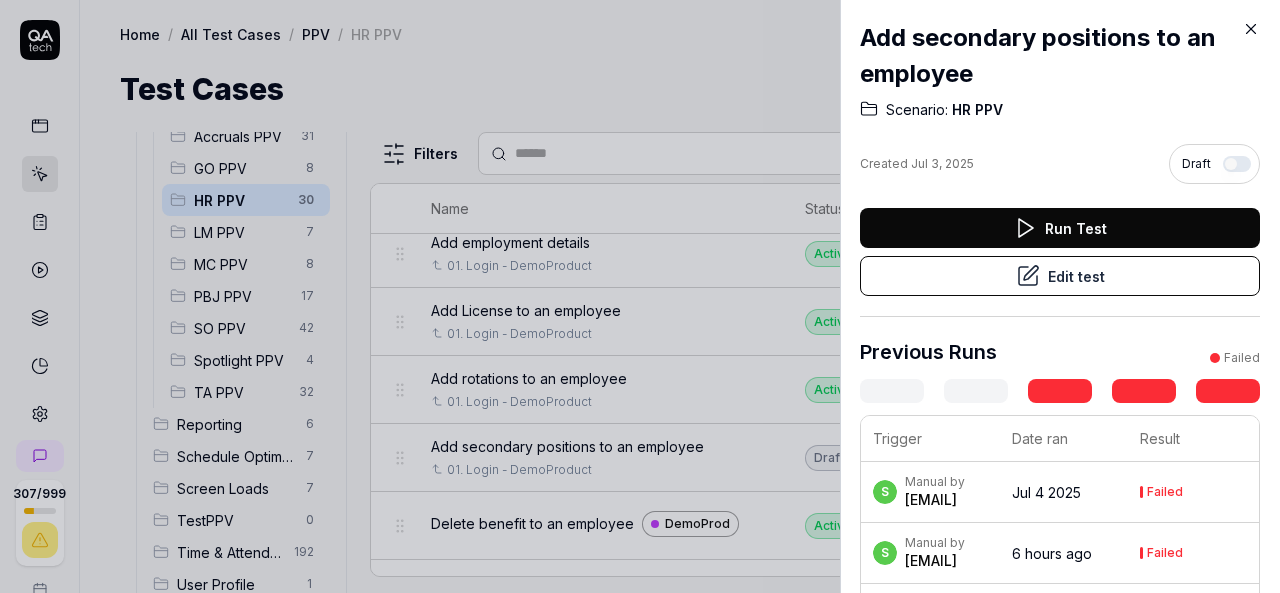 click on "Run Test" at bounding box center [1060, 228] 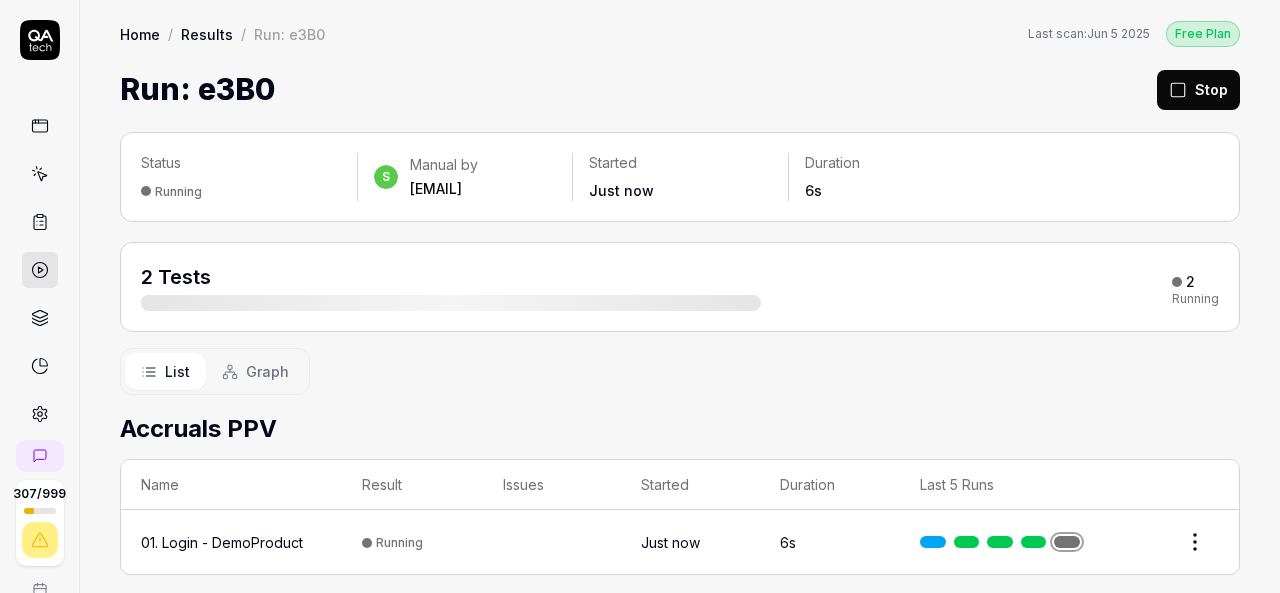 click on "Stop" at bounding box center [1198, 90] 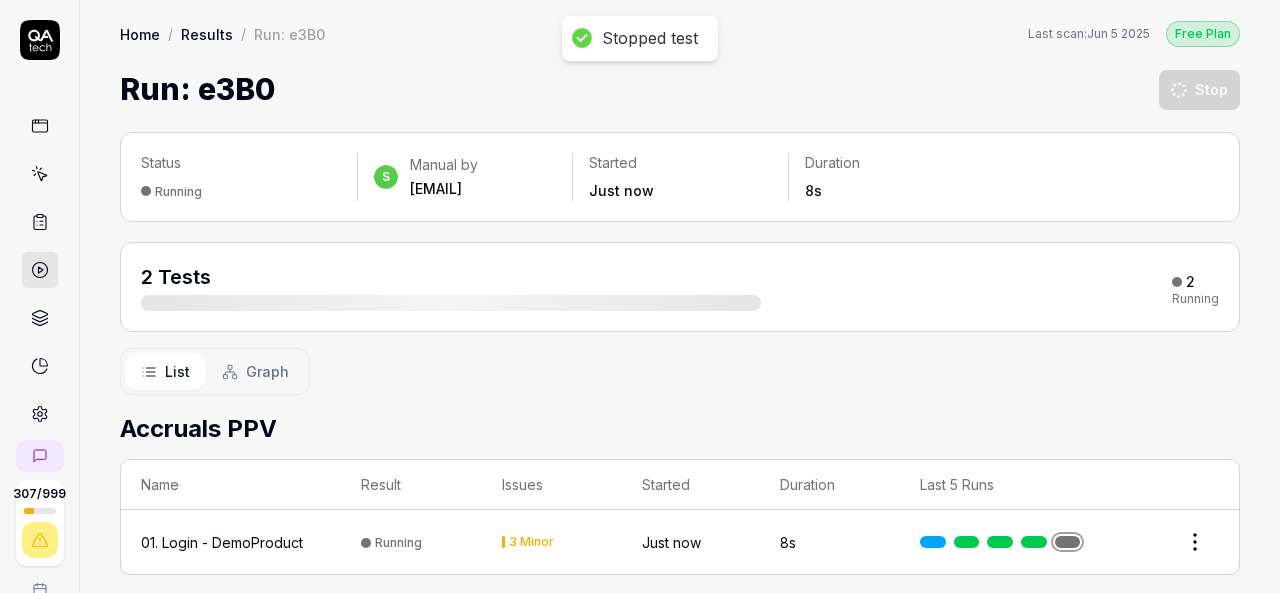 click 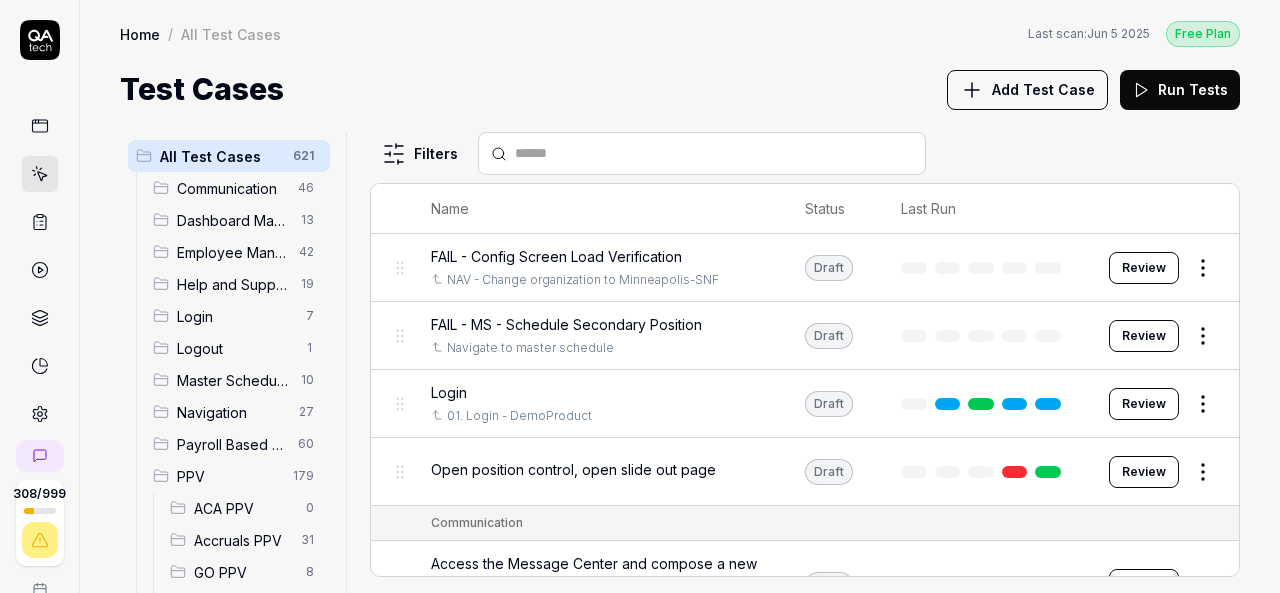 scroll, scrollTop: 404, scrollLeft: 0, axis: vertical 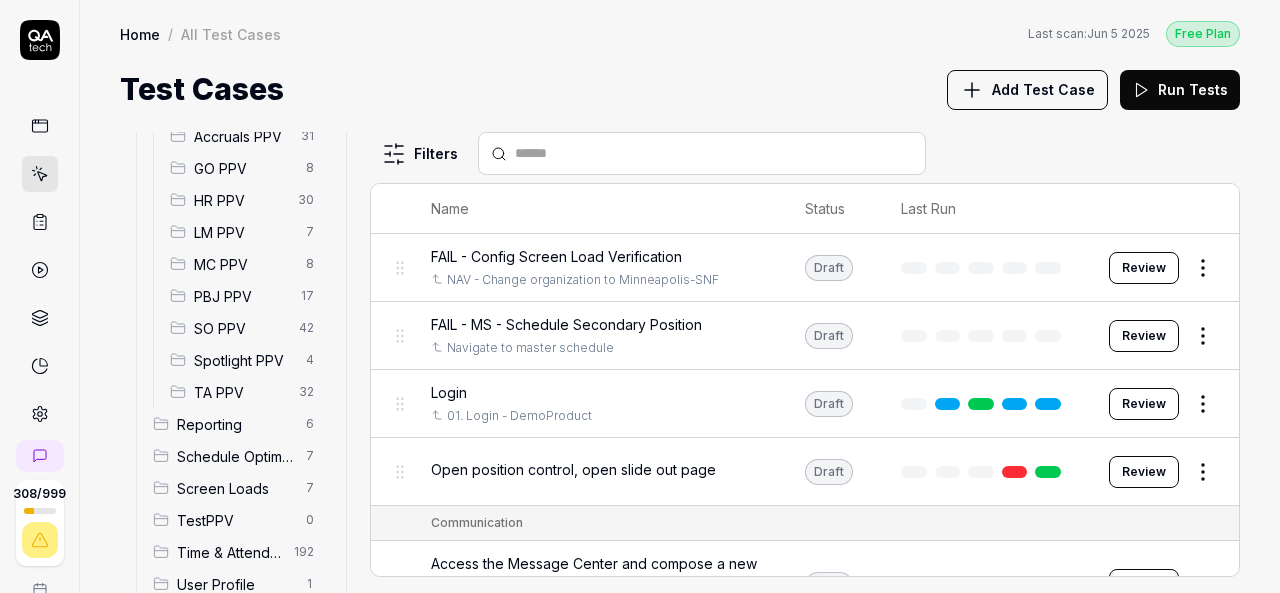 click on "HR PPV" at bounding box center [240, 200] 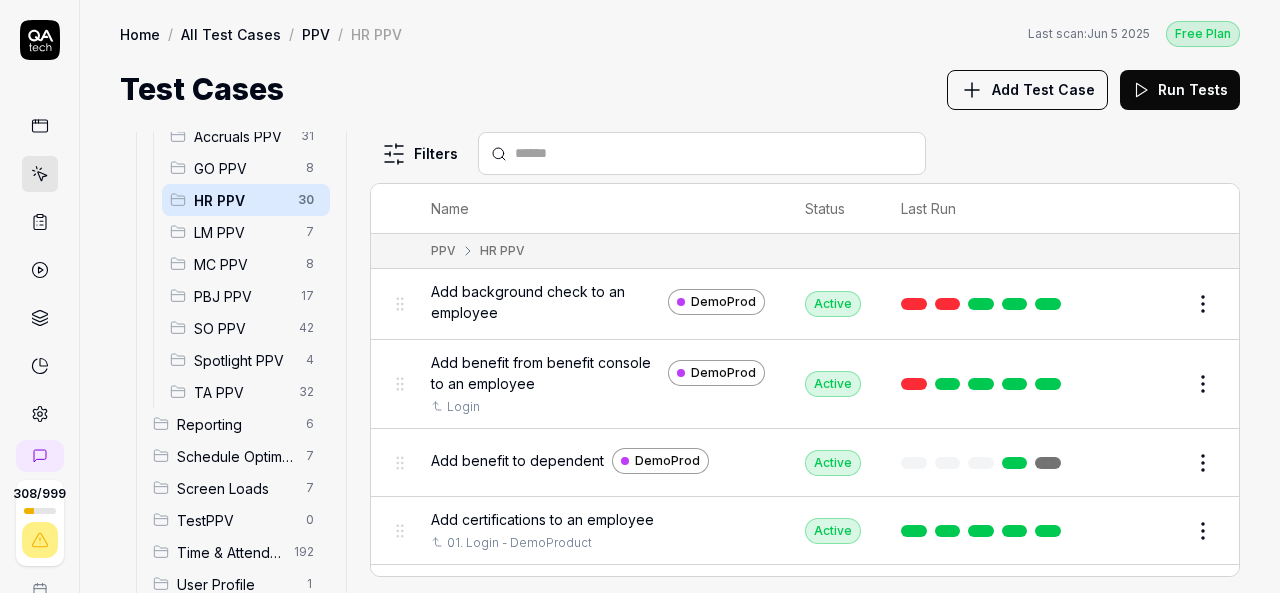 scroll, scrollTop: 345, scrollLeft: 0, axis: vertical 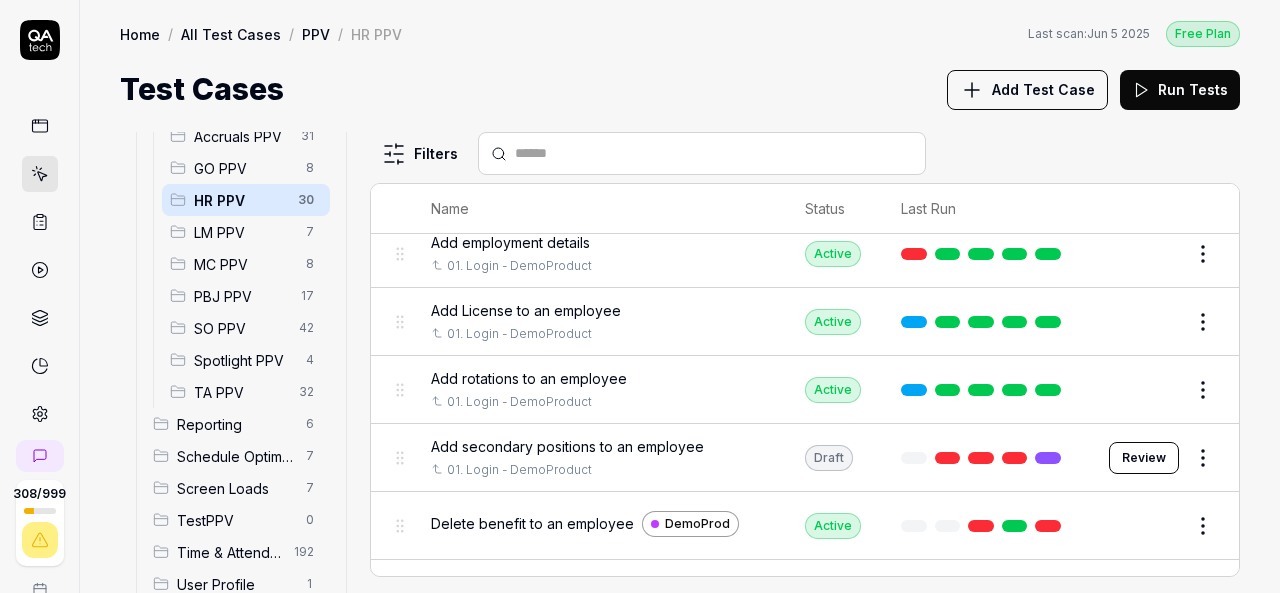click on "Add secondary positions to an employee" at bounding box center (567, 446) 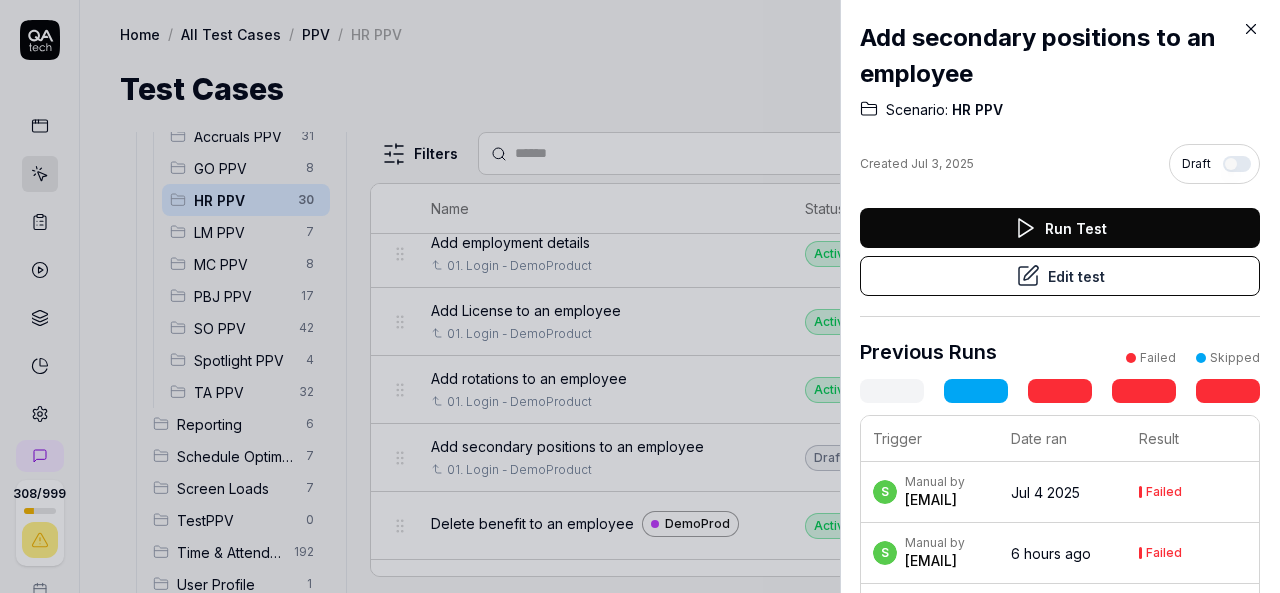 click on "Edit test" at bounding box center (1060, 276) 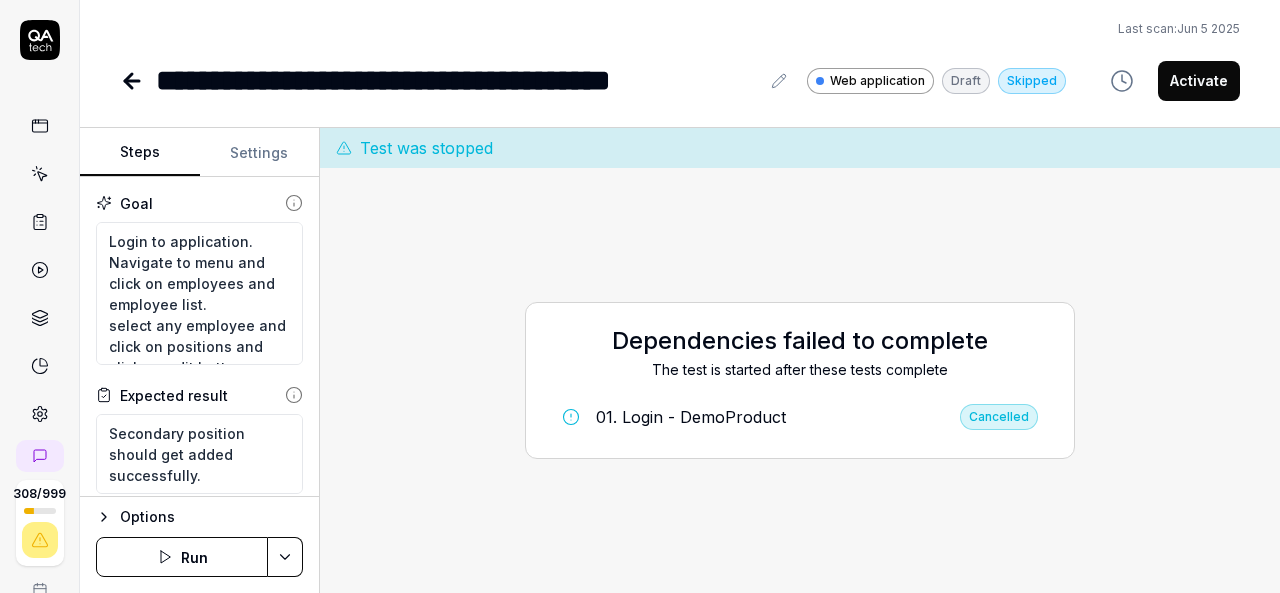 scroll, scrollTop: 280, scrollLeft: 0, axis: vertical 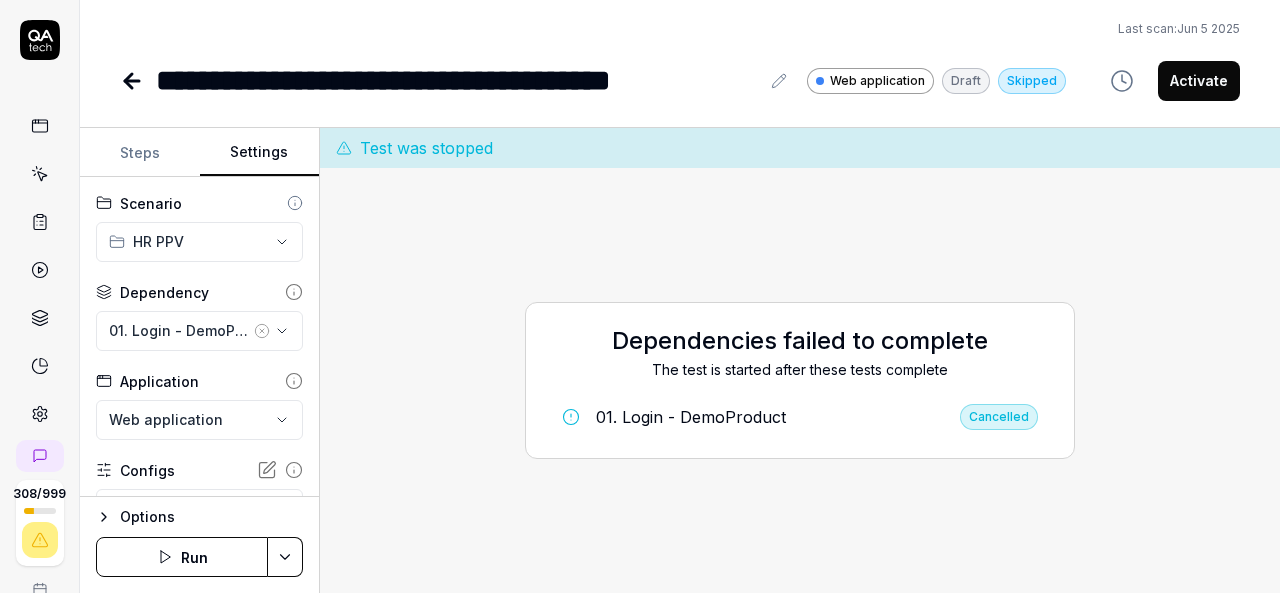 click on "Settings" at bounding box center [260, 153] 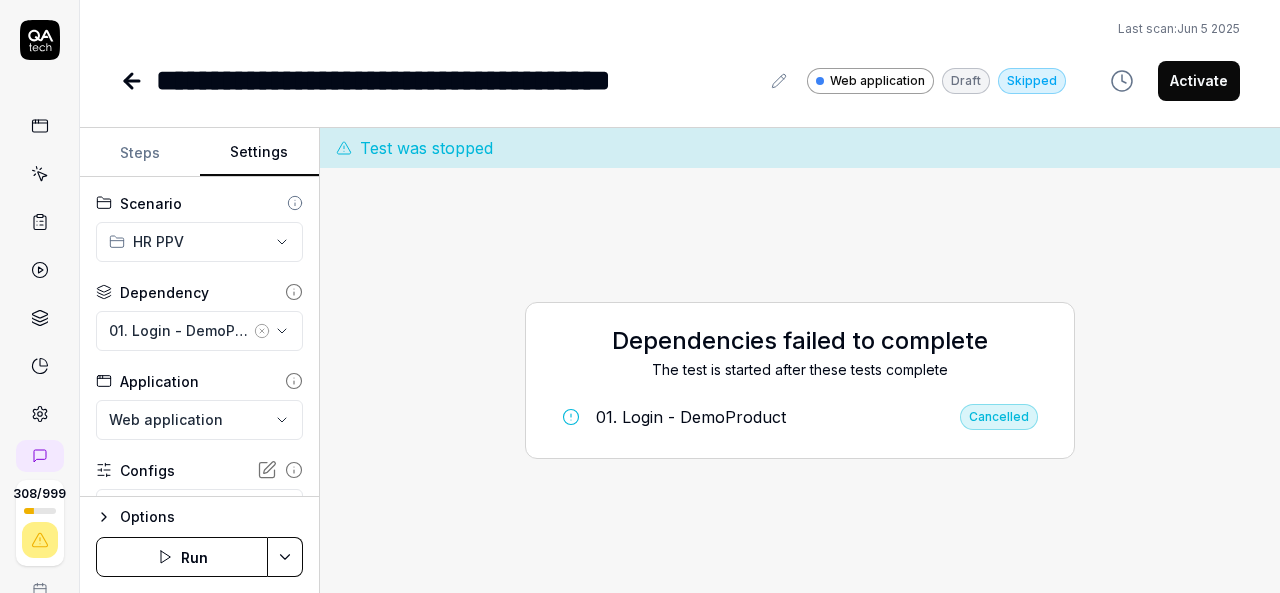 click 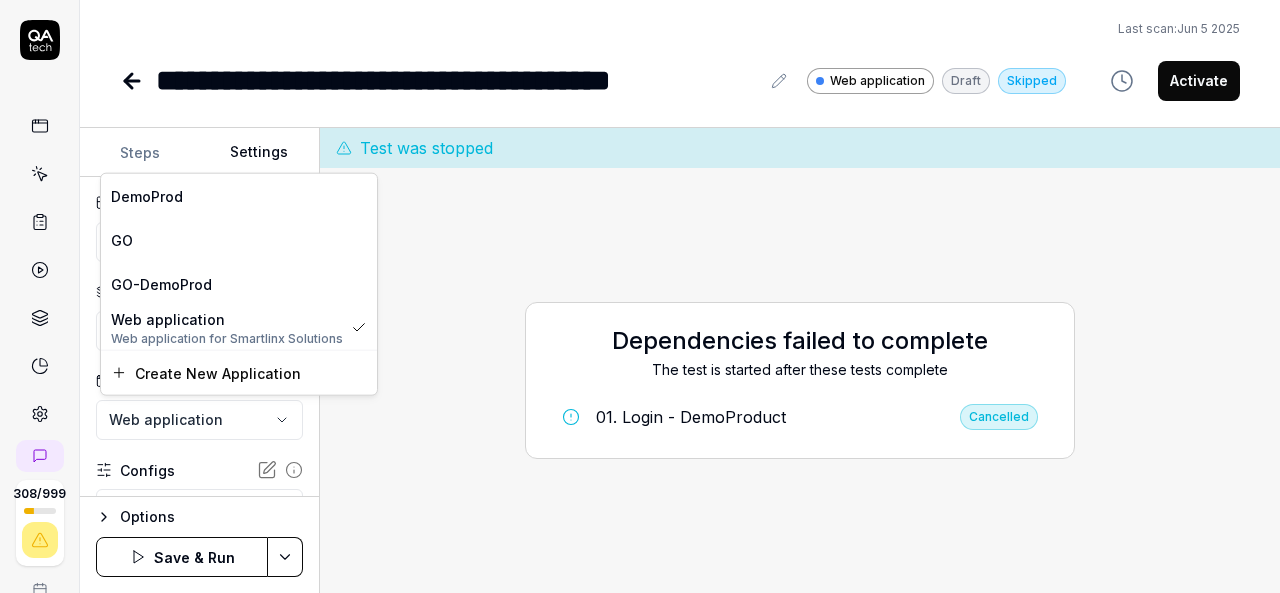click on "**********" at bounding box center [640, 296] 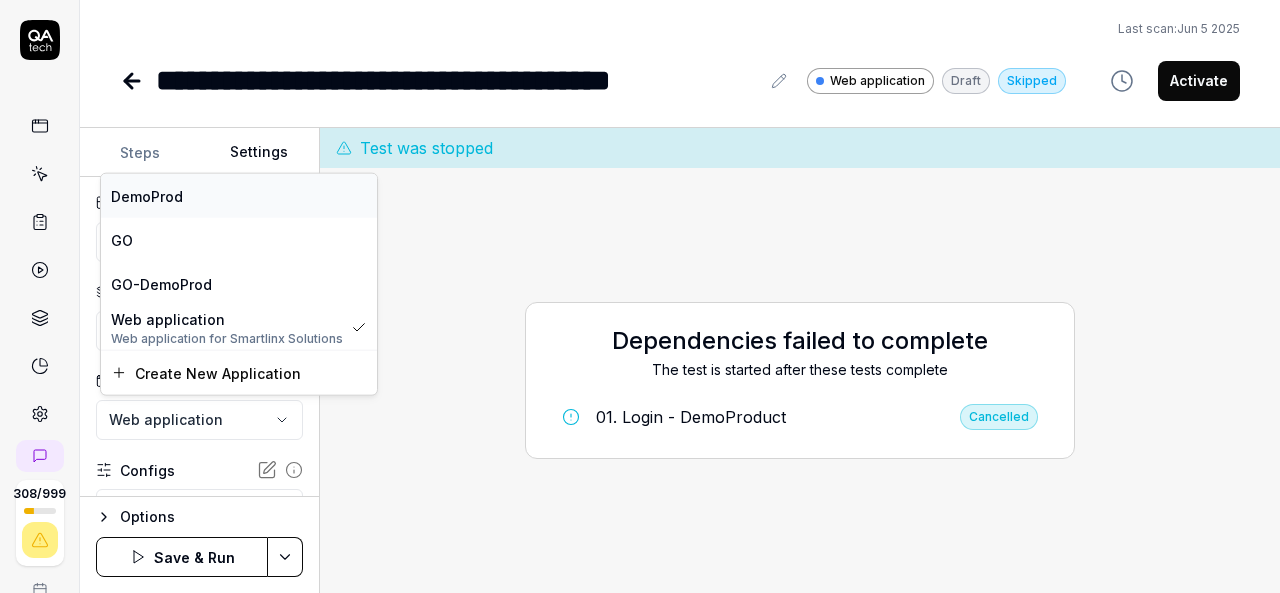click on "DemoProd" at bounding box center (239, 195) 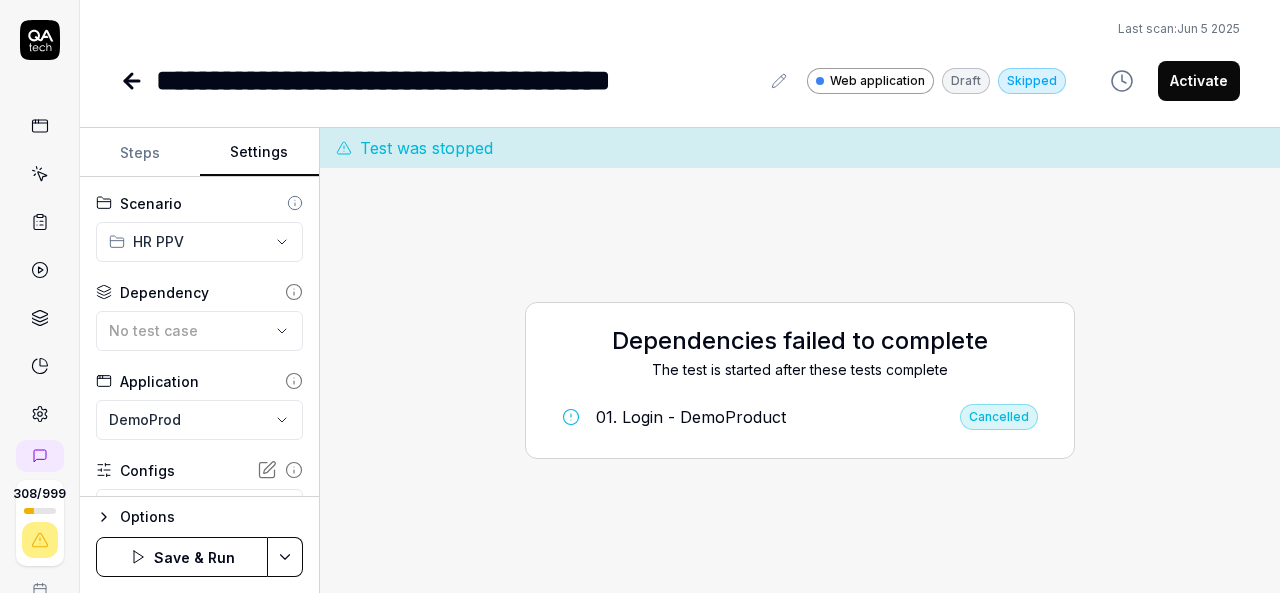 scroll, scrollTop: 91, scrollLeft: 0, axis: vertical 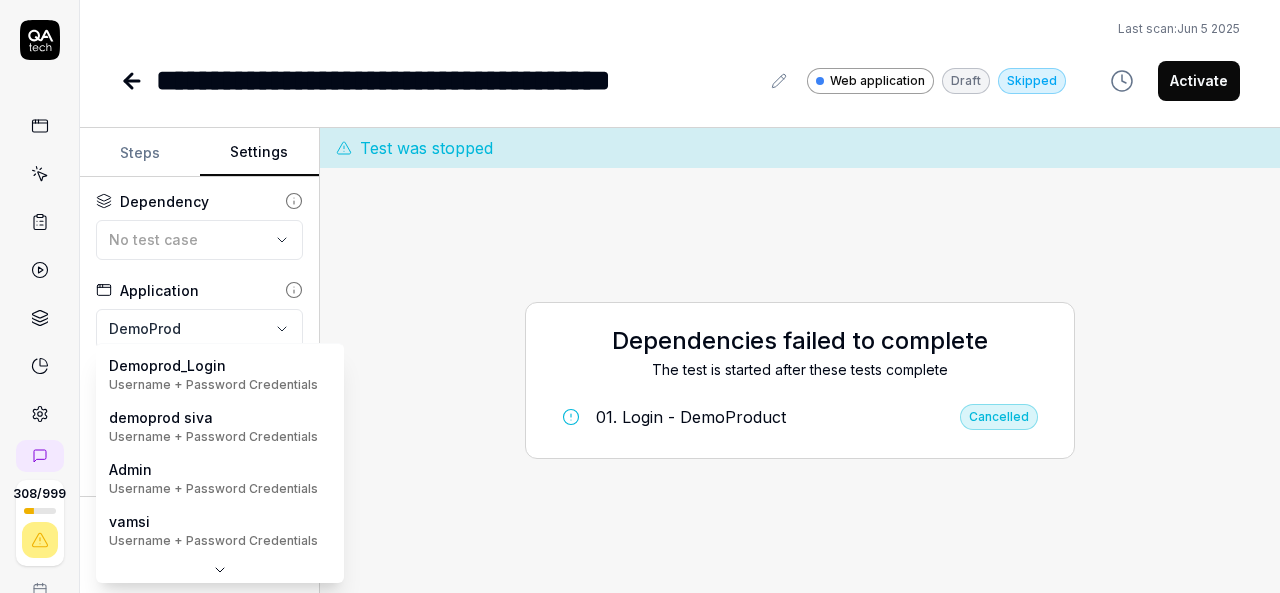 click on "**********" at bounding box center [640, 296] 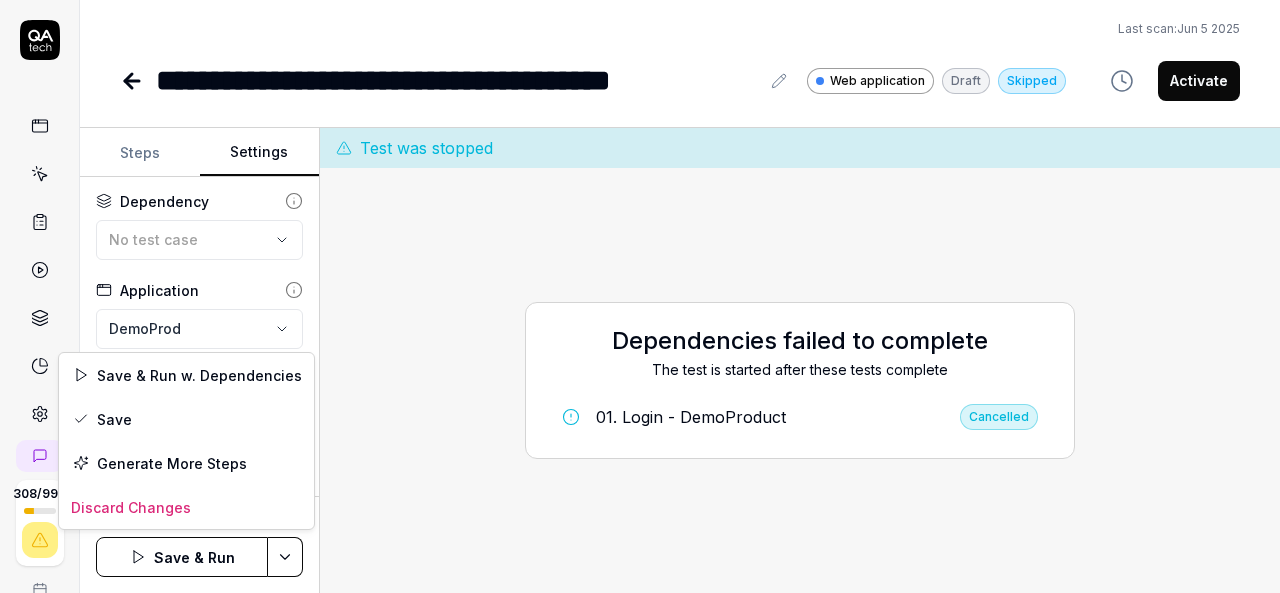 click on "**********" at bounding box center (640, 296) 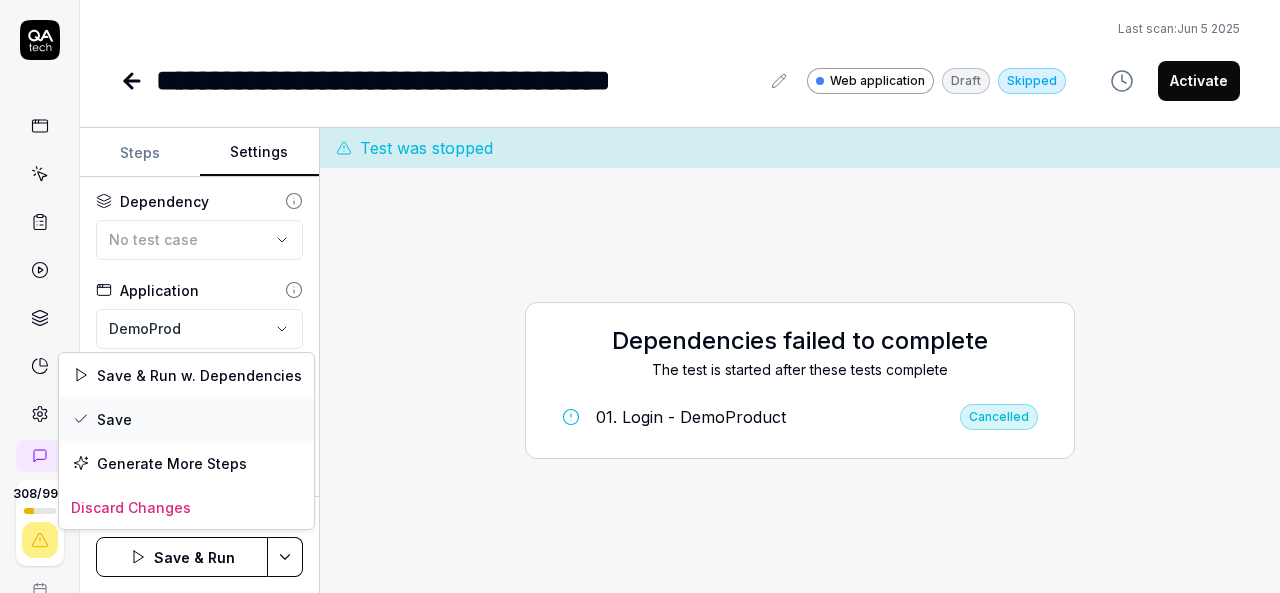 click on "Save" at bounding box center [186, 419] 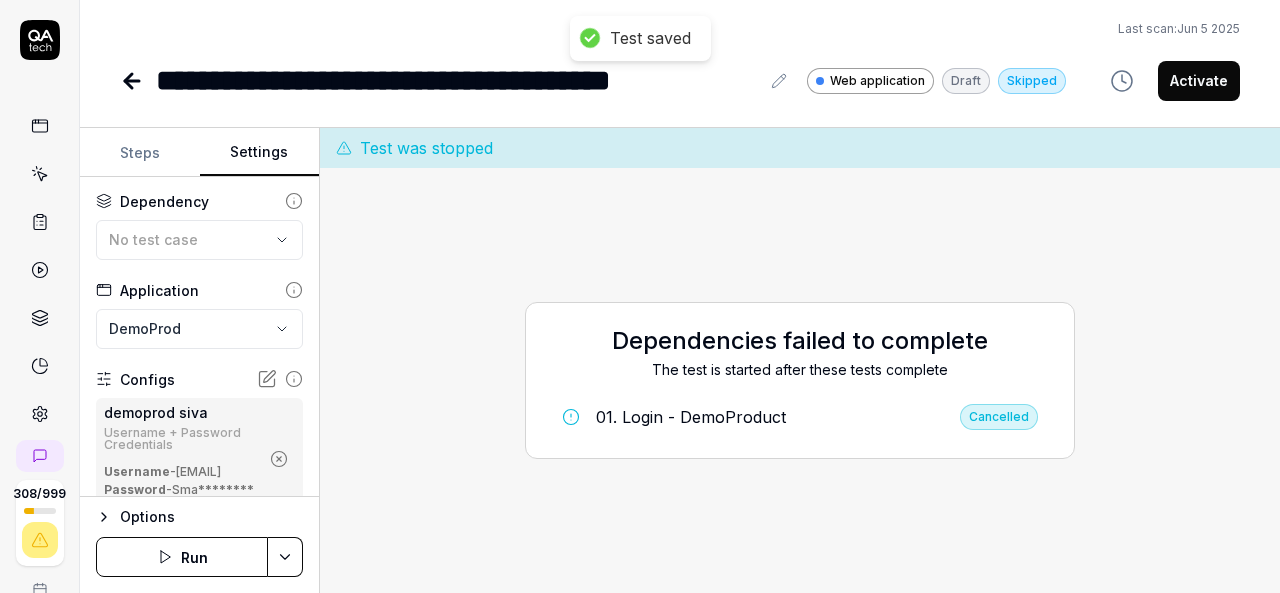 click at bounding box center (40, 174) 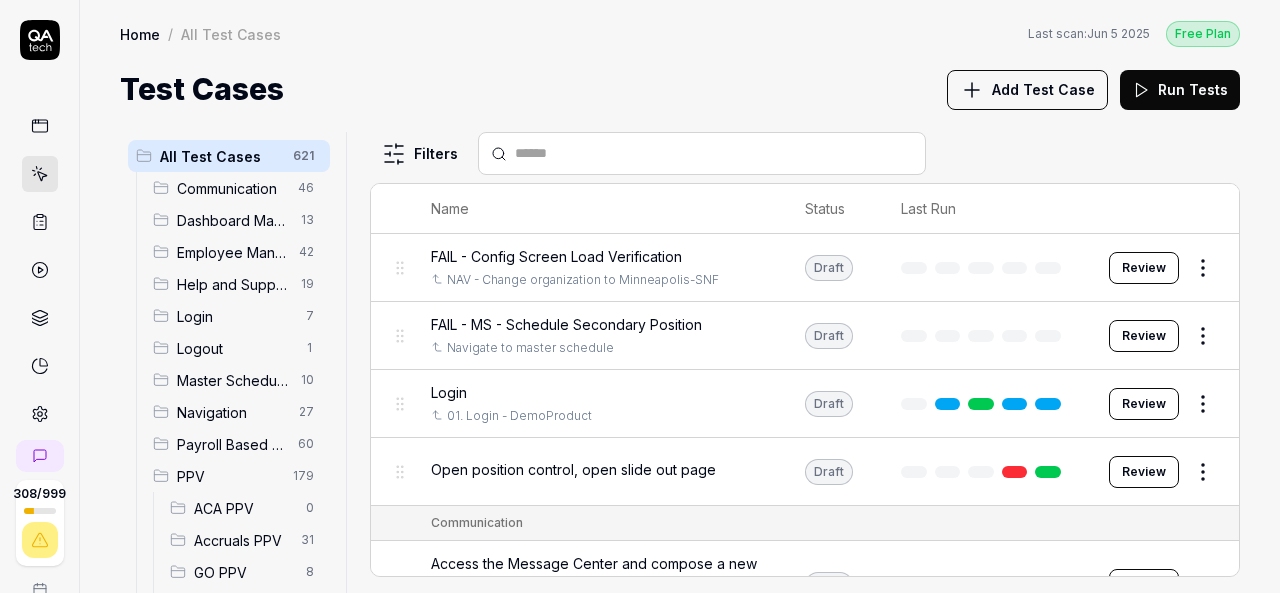 scroll, scrollTop: 404, scrollLeft: 0, axis: vertical 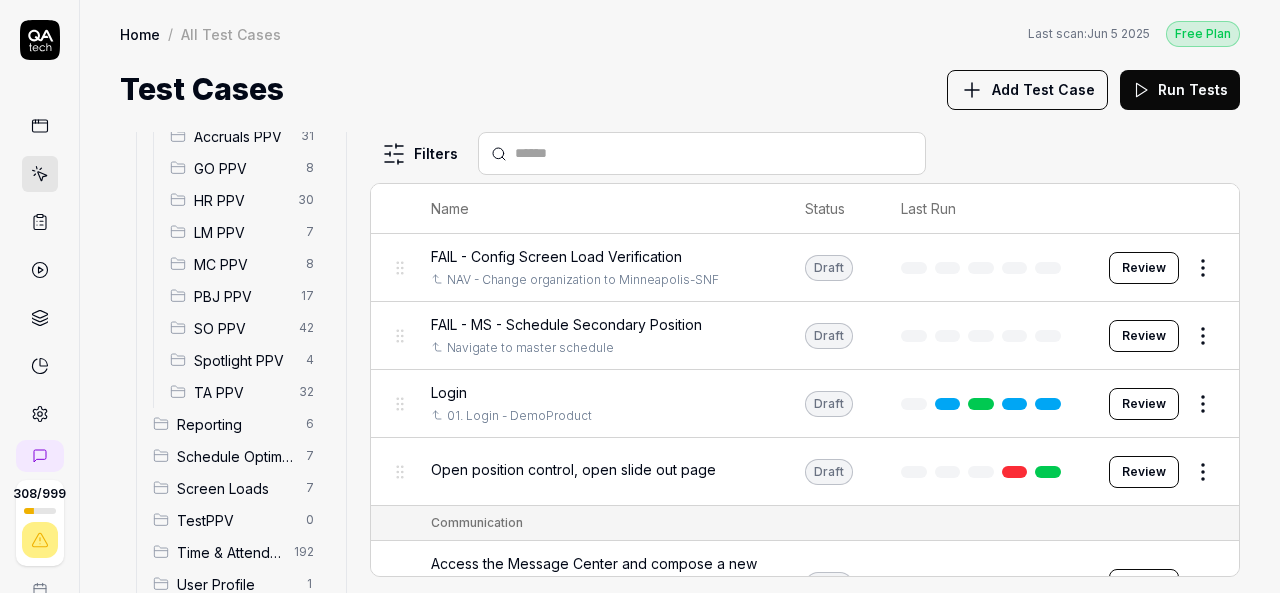 click on "HR PPV" at bounding box center (240, 200) 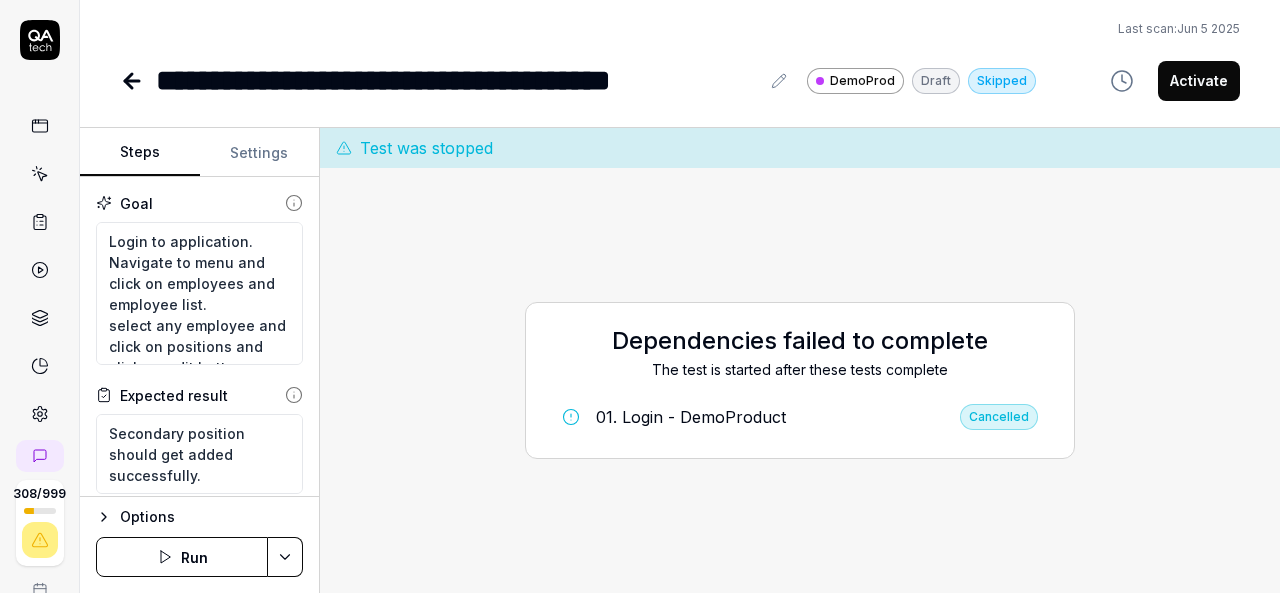 type on "*" 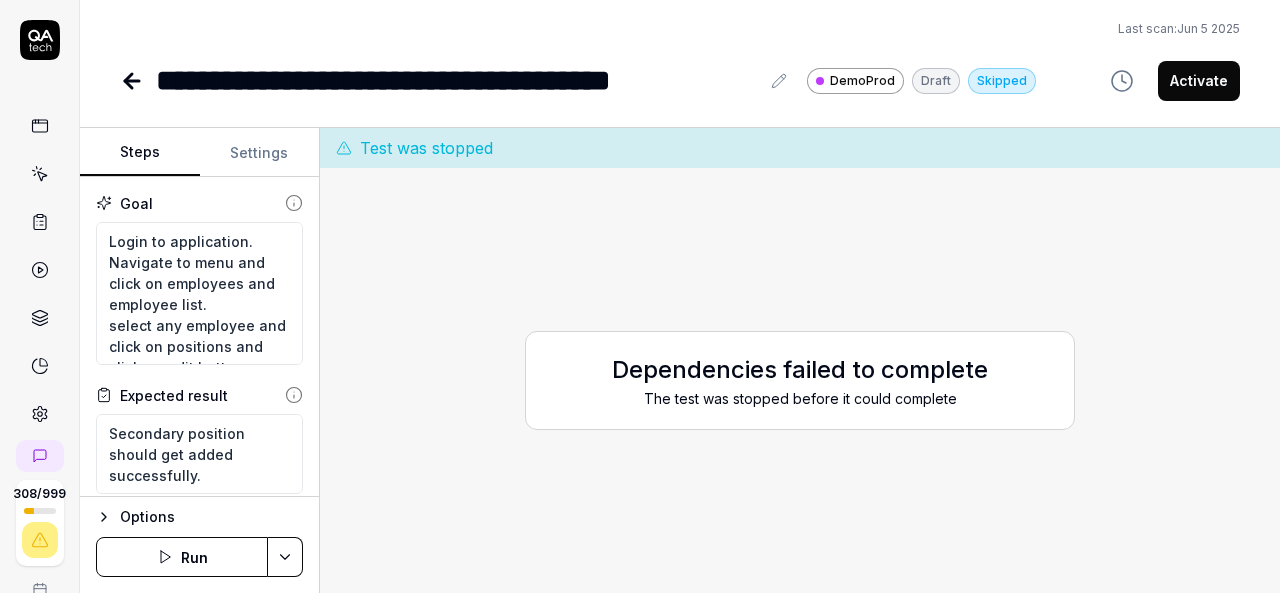 click at bounding box center (134, 81) 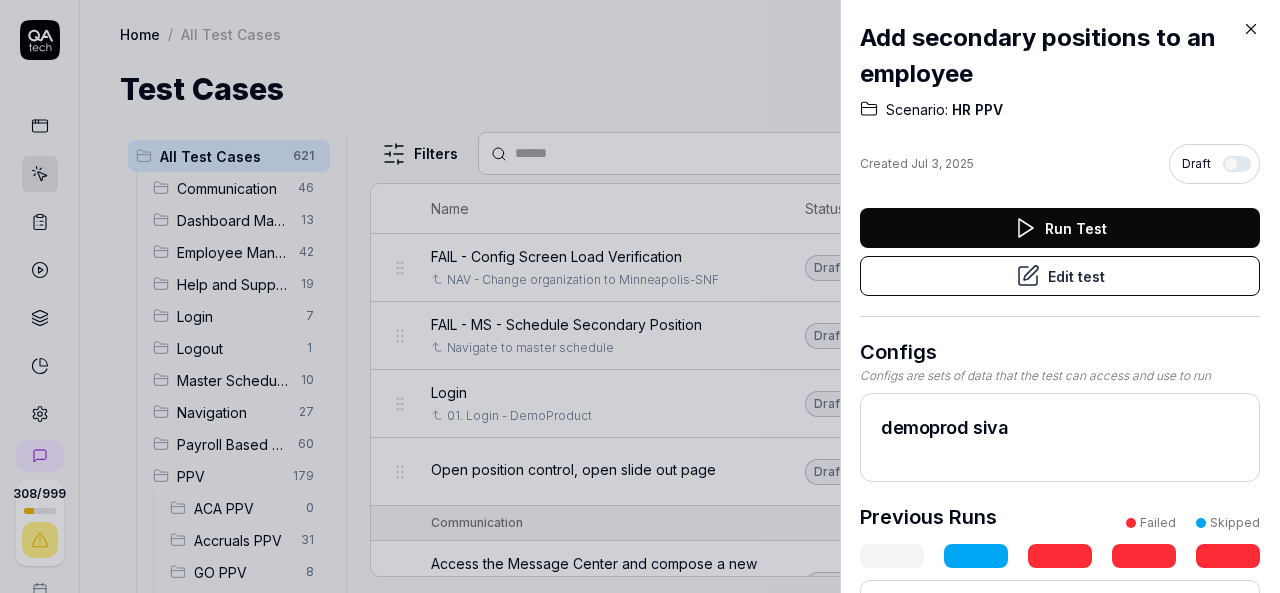 click on "Run Test" at bounding box center (1060, 228) 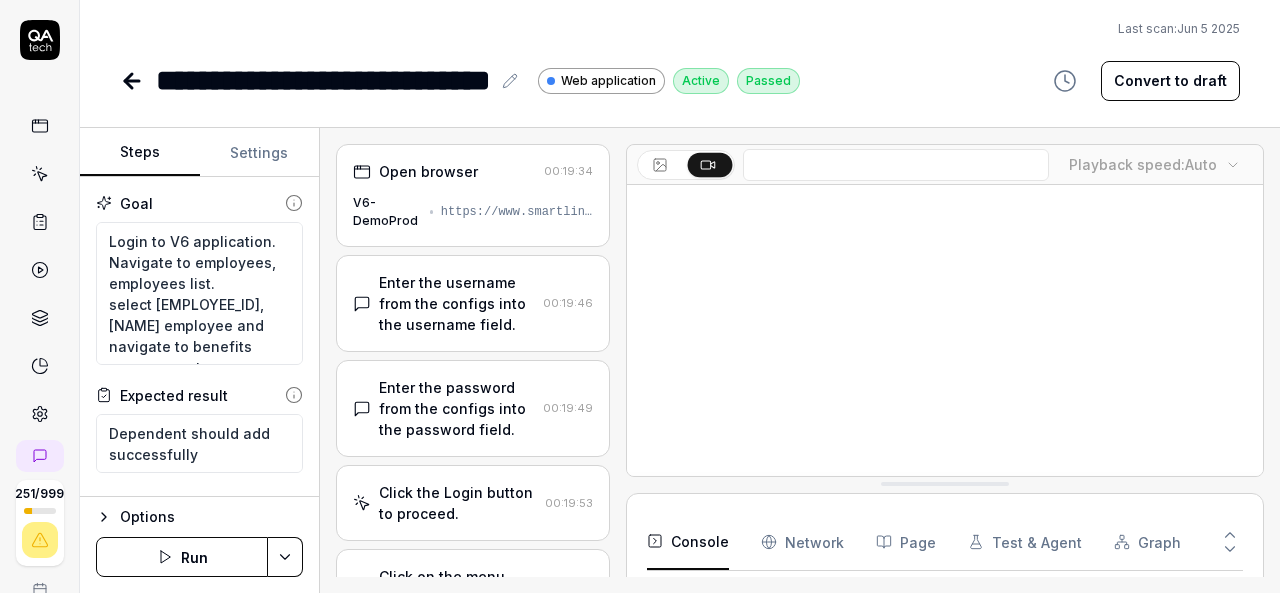 type on "*" 